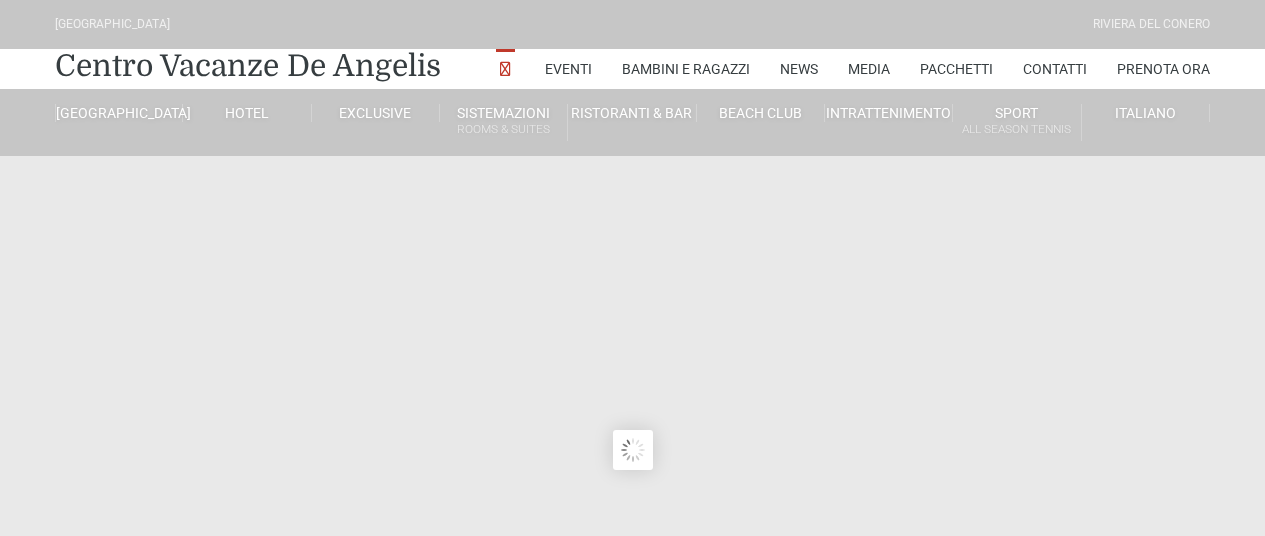 scroll, scrollTop: 0, scrollLeft: 0, axis: both 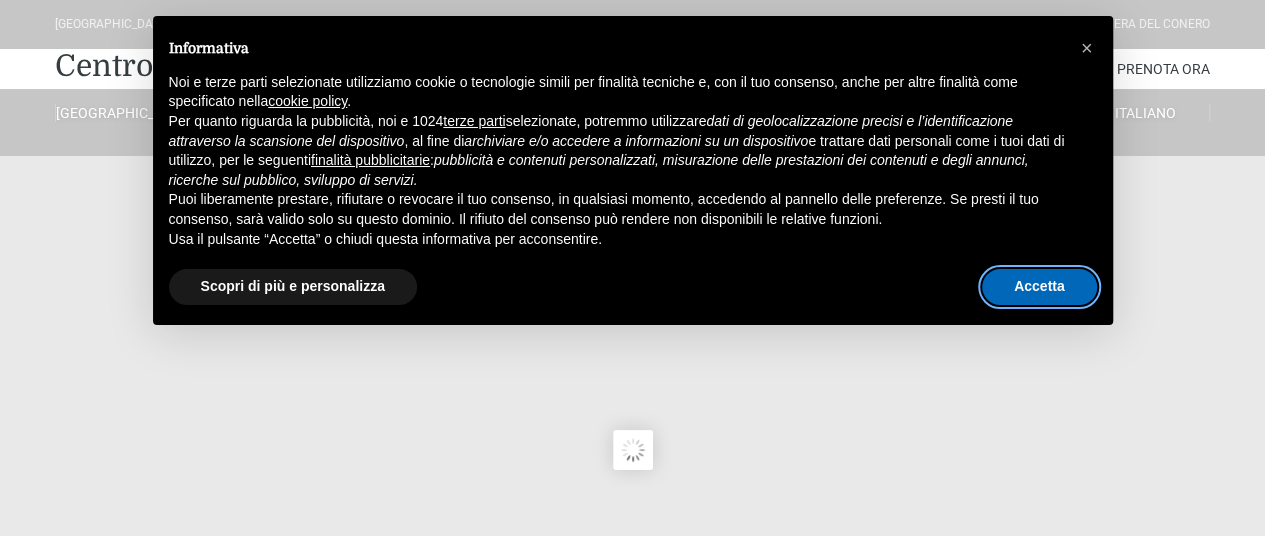 click on "Accetta" at bounding box center [1039, 287] 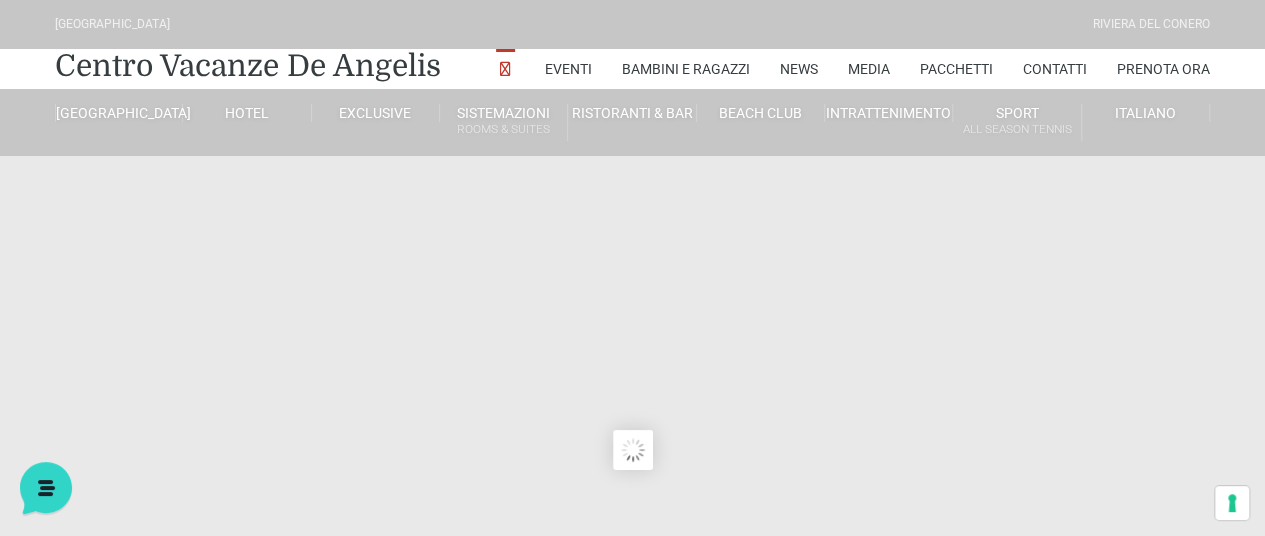 scroll, scrollTop: 0, scrollLeft: 0, axis: both 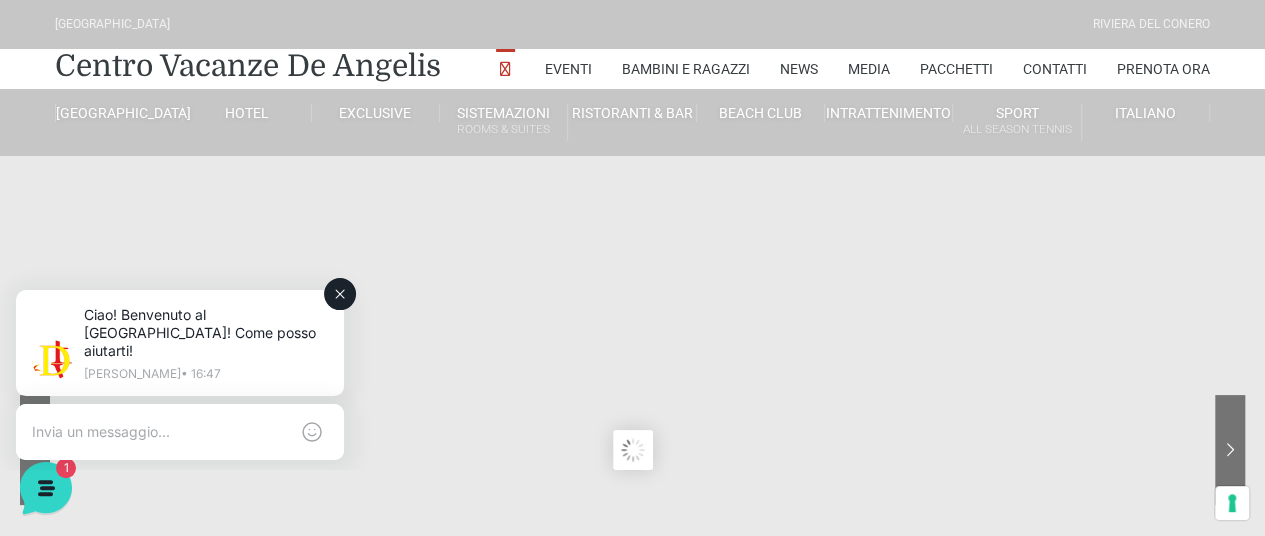 click at bounding box center [160, 432] 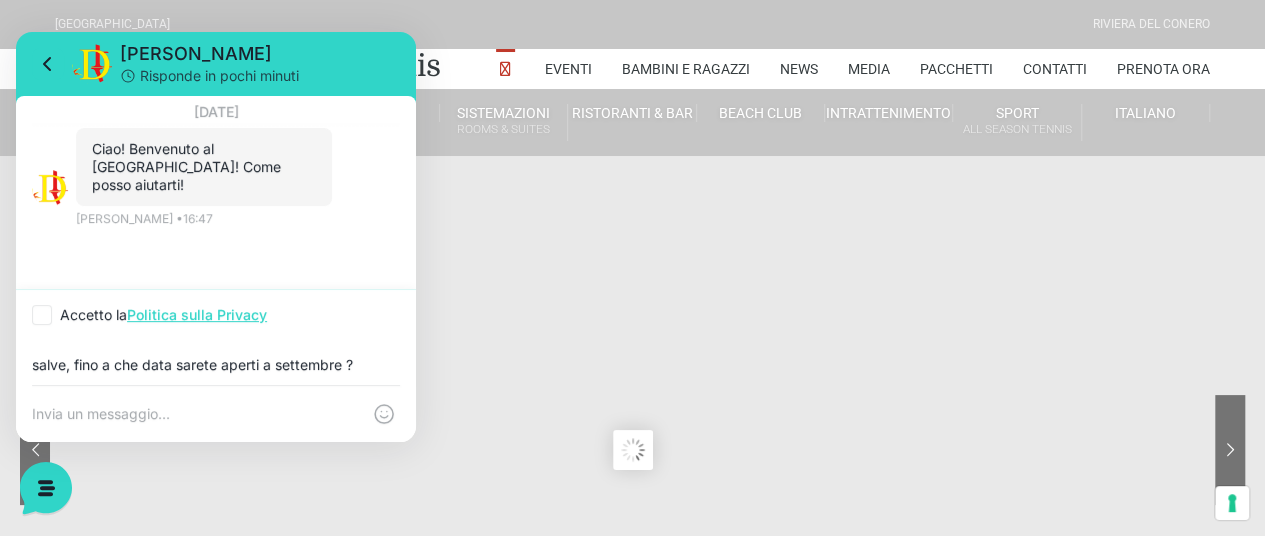 click on "salve, fino a che data sarete aperti a settembre ?" at bounding box center [216, 365] 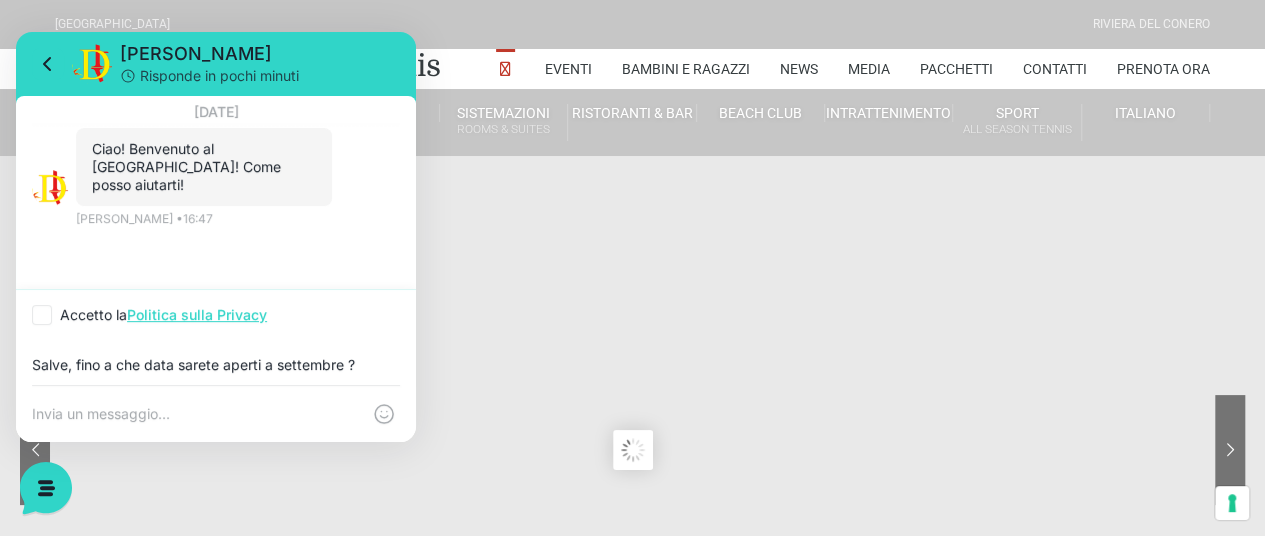 type on "Salve, fino a che data sarete aperti a settembre ?" 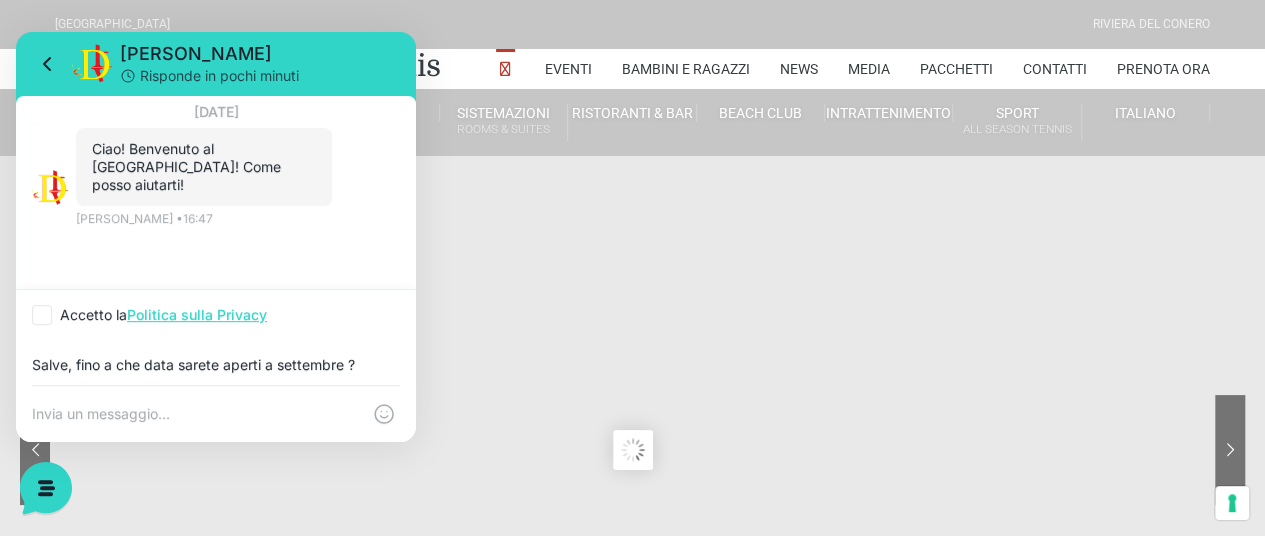 click at bounding box center (42, 315) 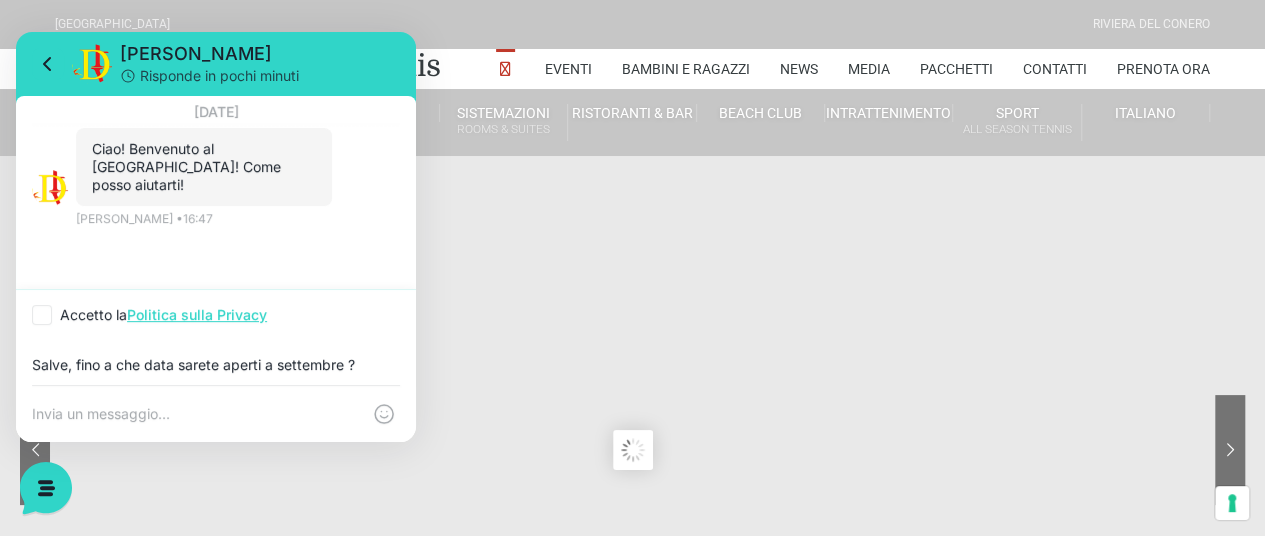 click on "Accetto la  Politica sulla Privacy" at bounding box center [38, 315] 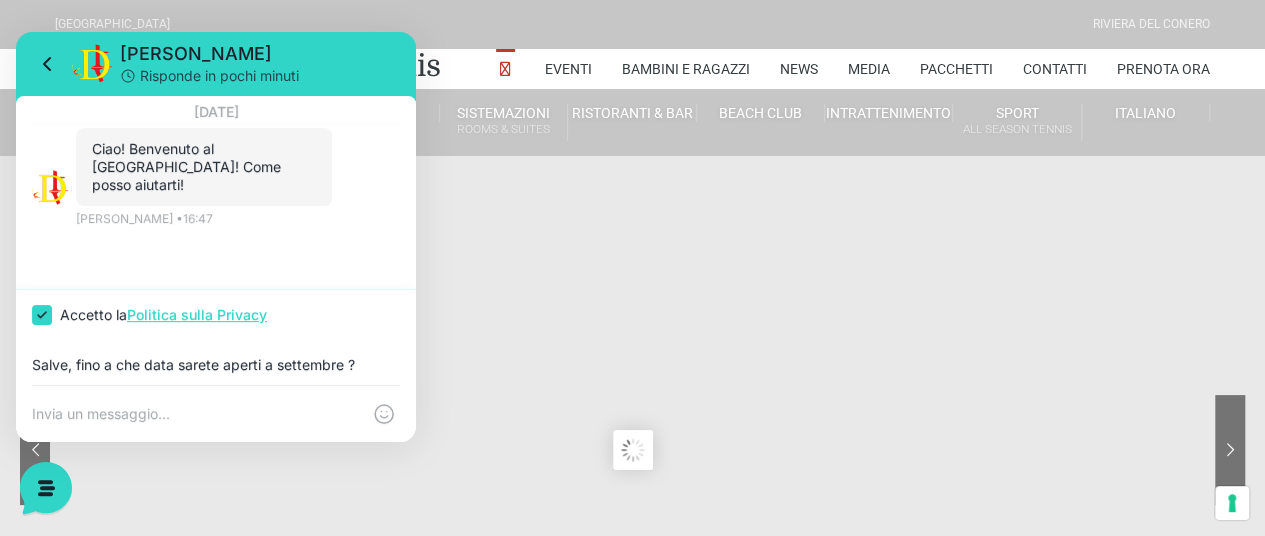 checkbox on "true" 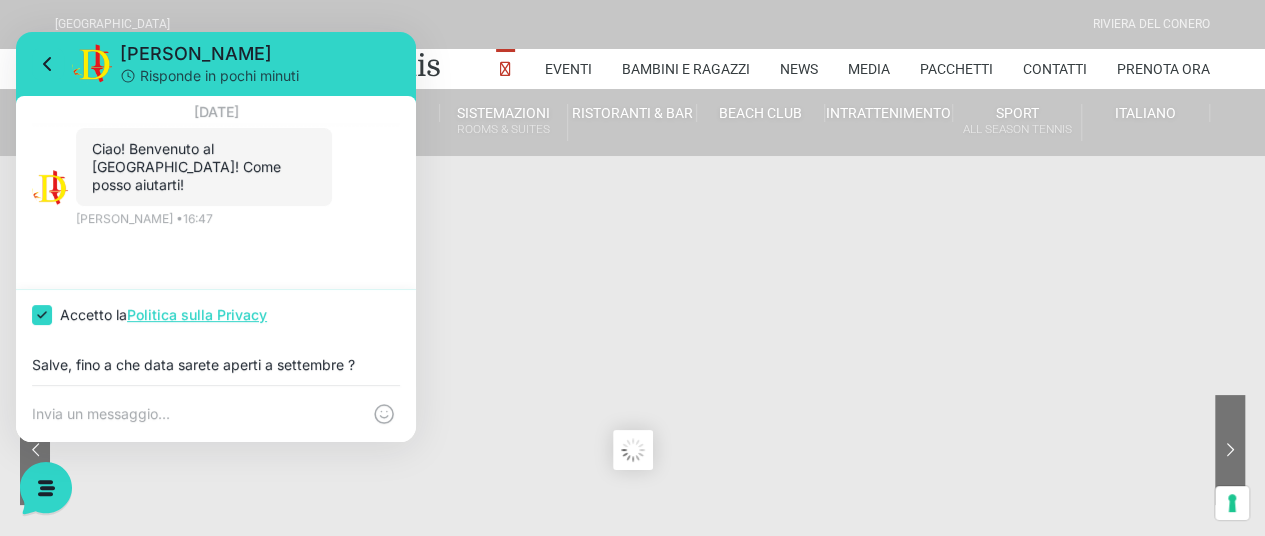 click on "Salve, fino a che data sarete aperti a settembre ?" at bounding box center [216, 365] 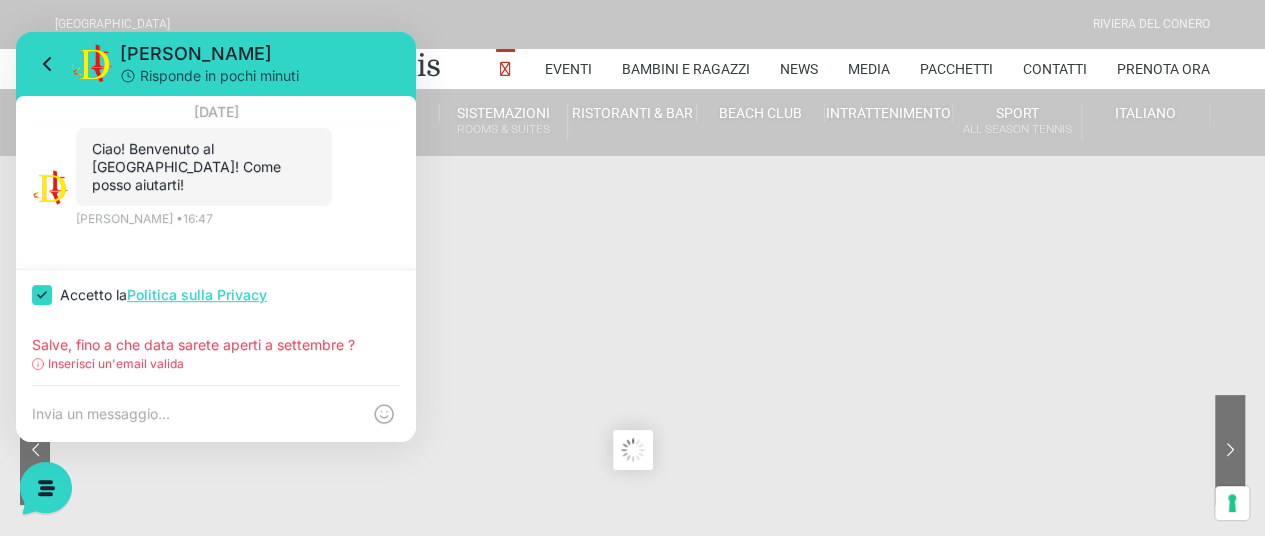 click 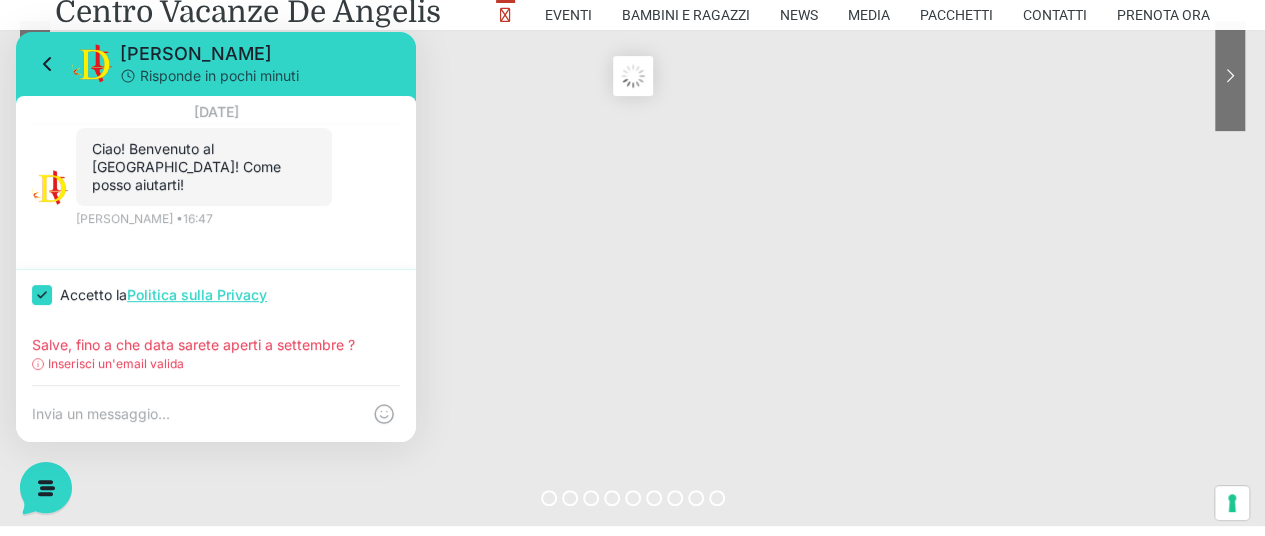 scroll, scrollTop: 300, scrollLeft: 0, axis: vertical 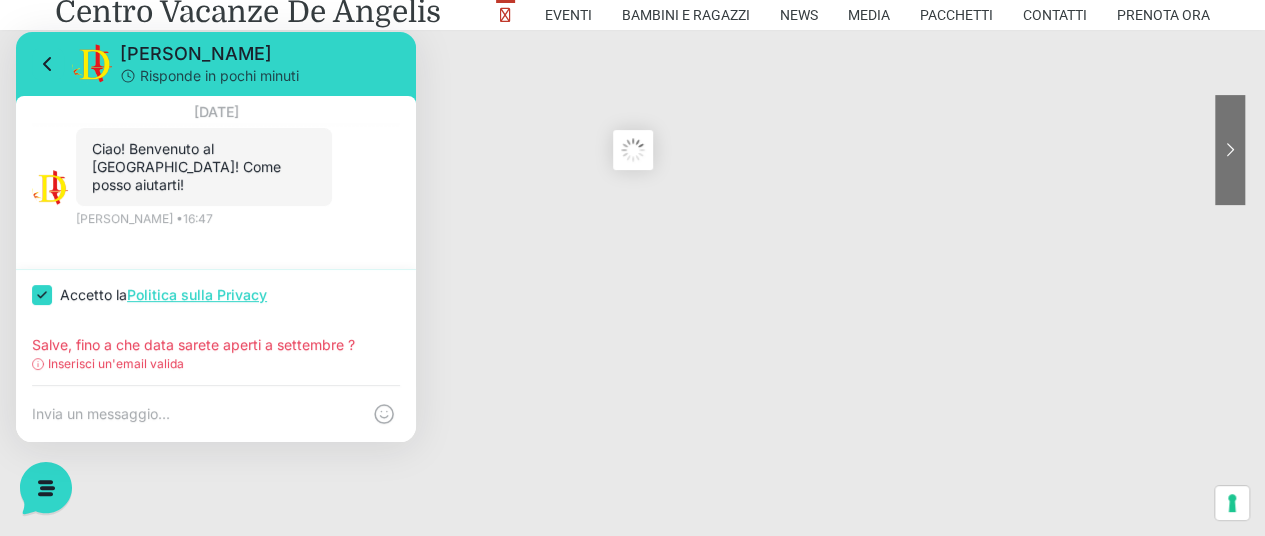 click on "Inserisci un'email valida" at bounding box center (216, 364) 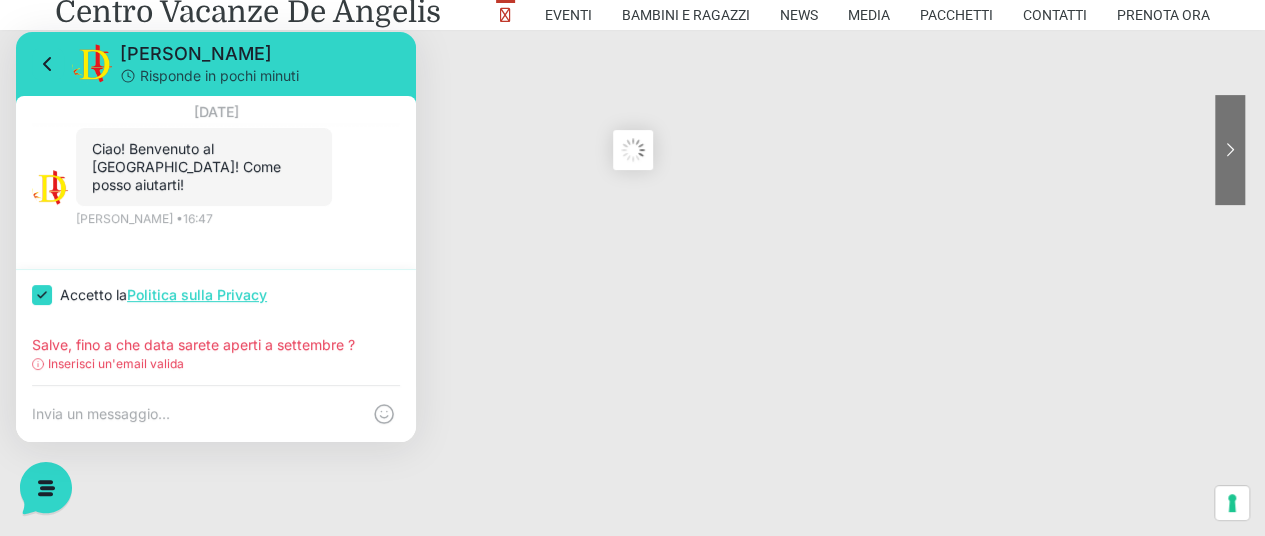 click on "Inserisci un'email valida" at bounding box center [116, 364] 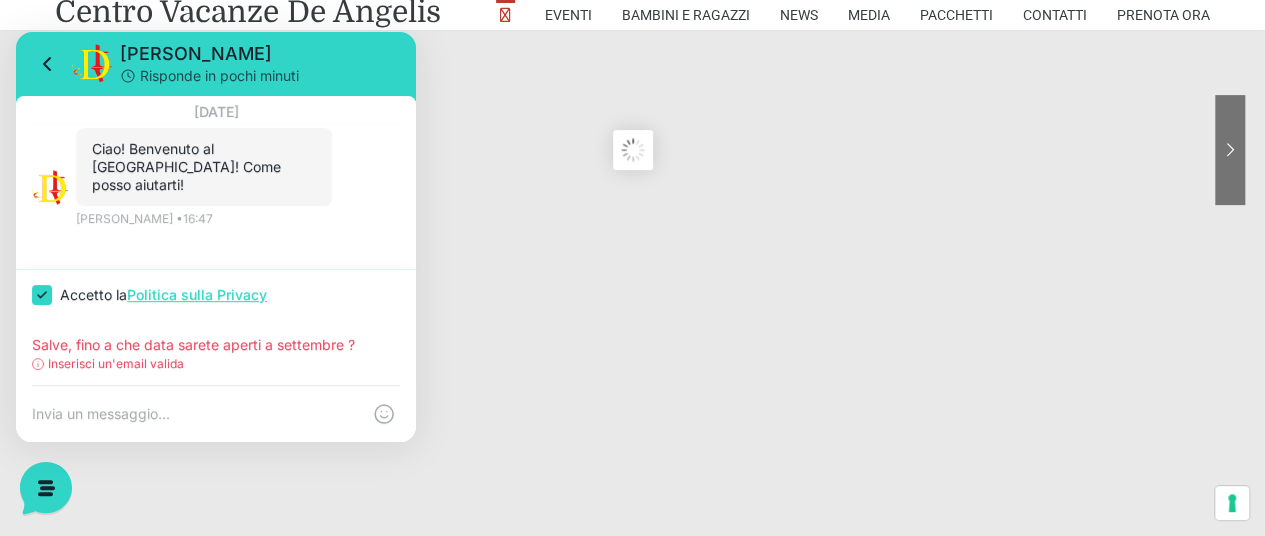 click at bounding box center (196, 414) 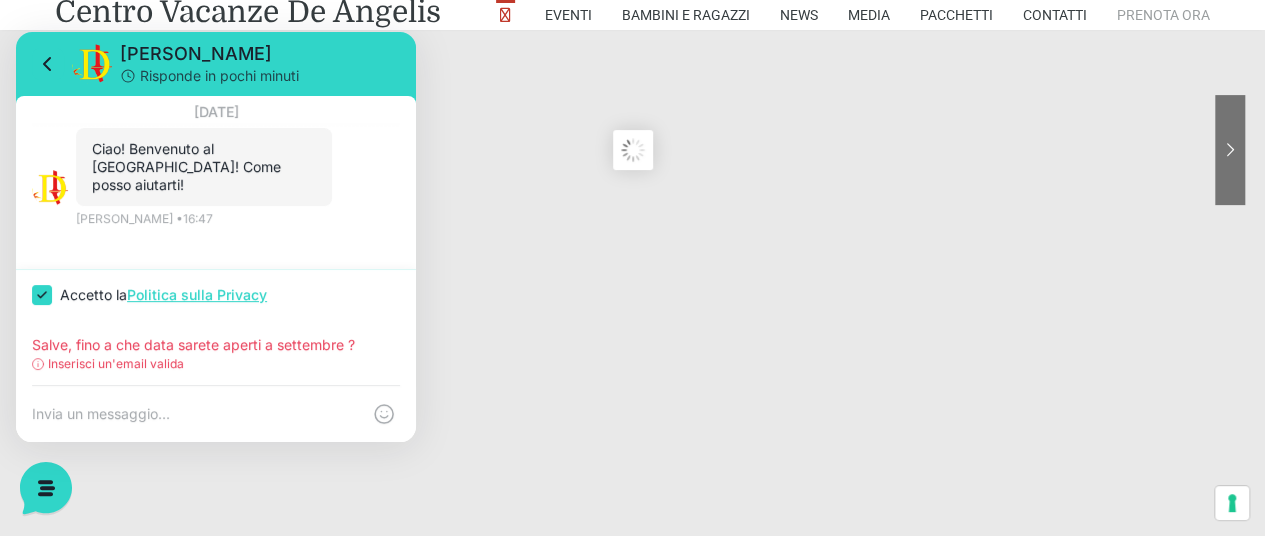 click on "Prenota Ora" at bounding box center (1163, 15) 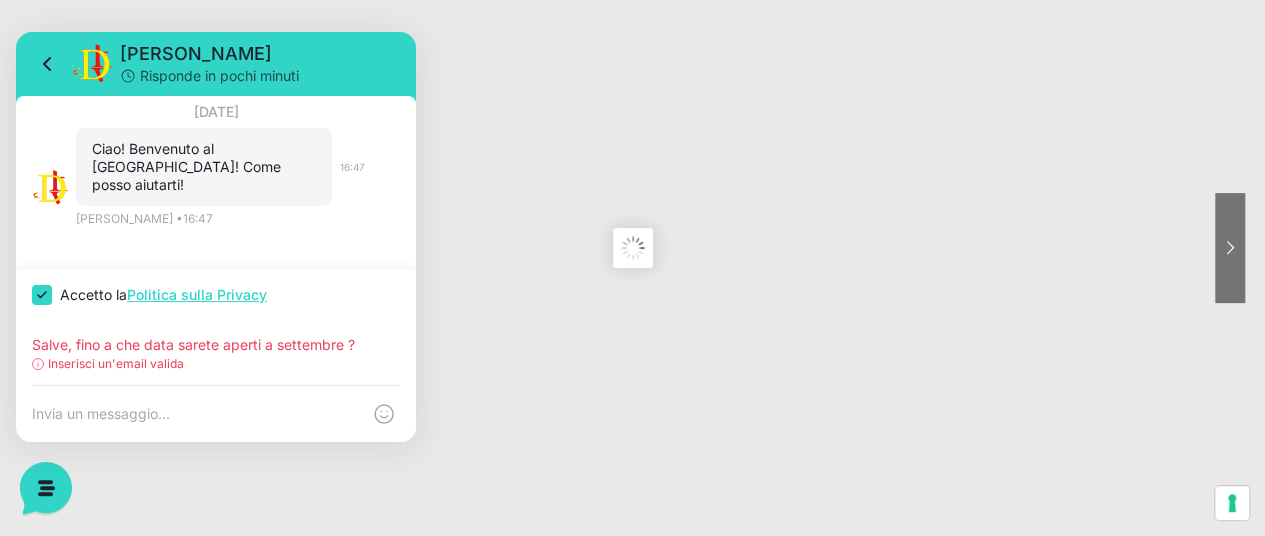 scroll, scrollTop: 200, scrollLeft: 0, axis: vertical 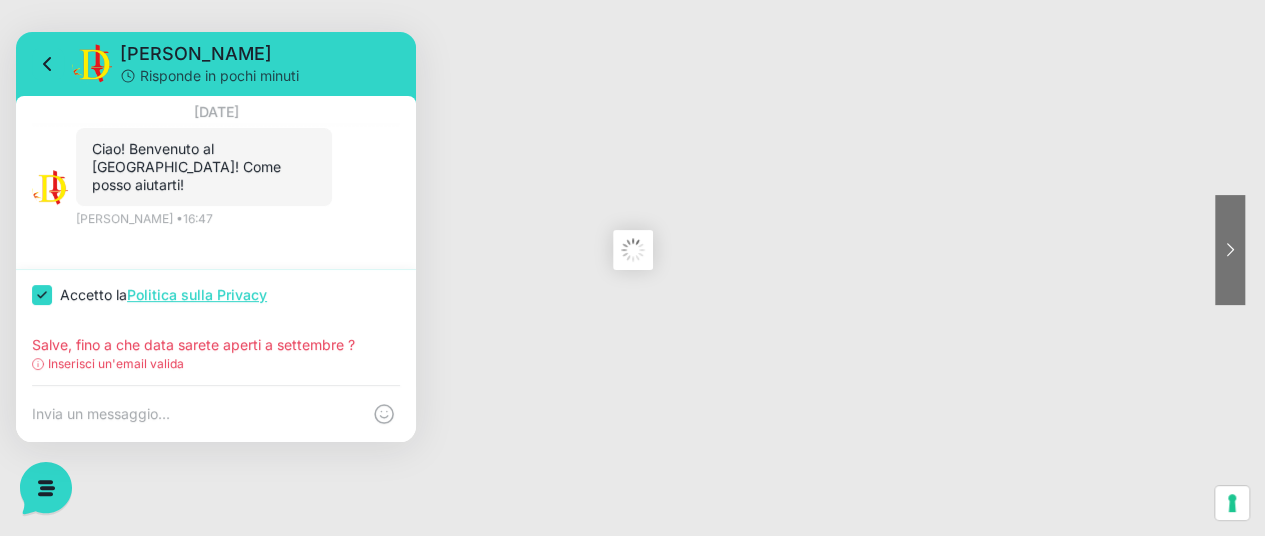 click on "Politica sulla Privacy" at bounding box center (197, 294) 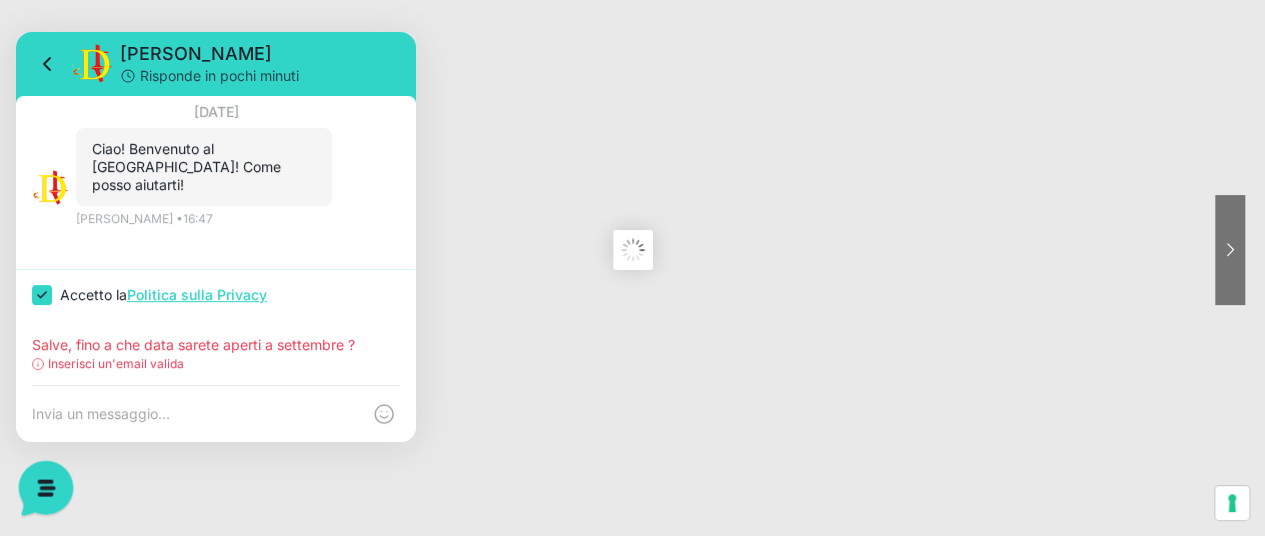 click 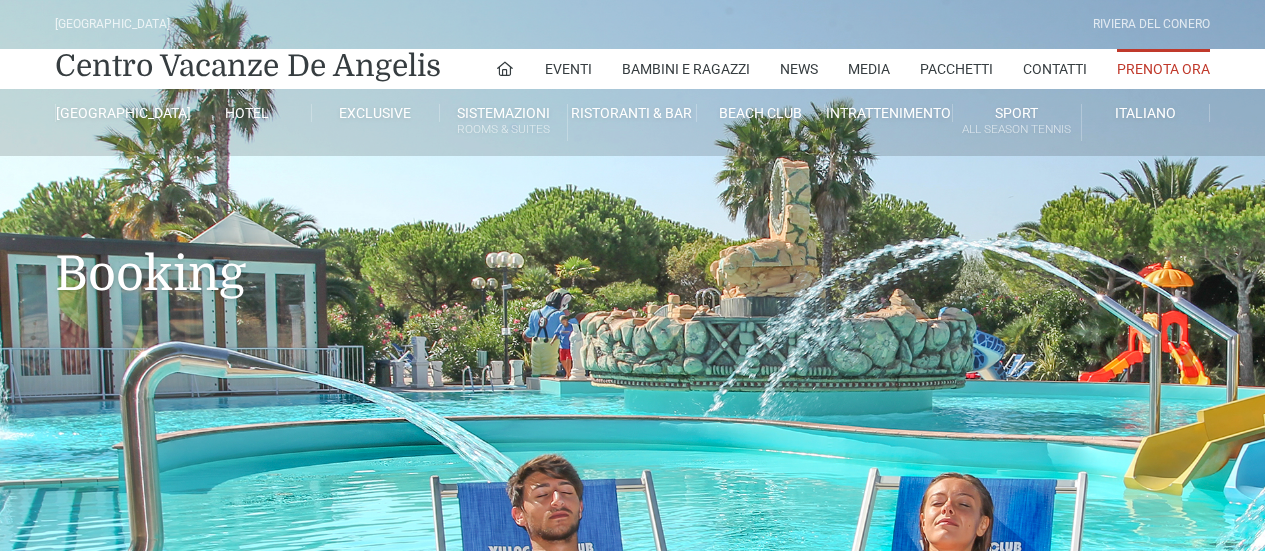 scroll, scrollTop: 0, scrollLeft: 0, axis: both 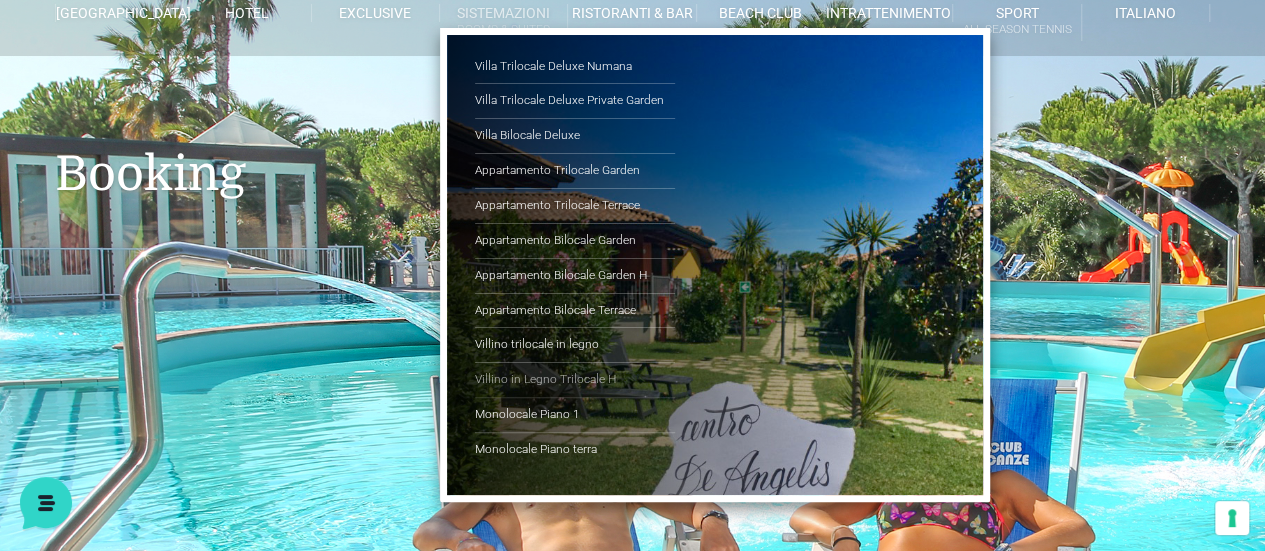 click on "Villino in Legno Trilocale H" at bounding box center (575, 380) 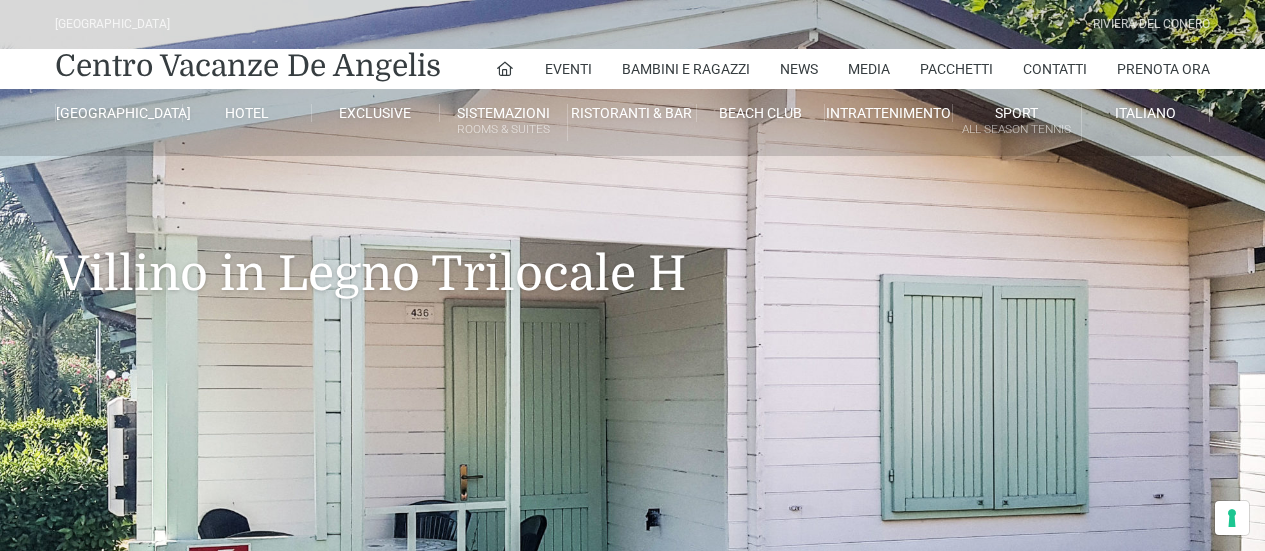 scroll, scrollTop: 0, scrollLeft: 0, axis: both 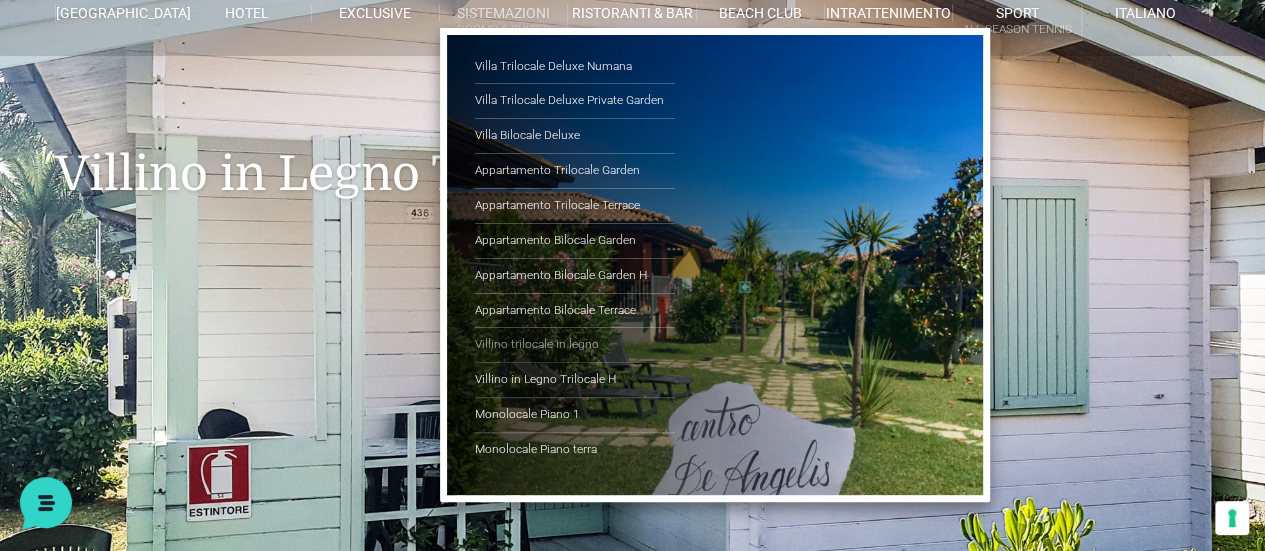 click on "Villino trilocale in legno" at bounding box center (575, 345) 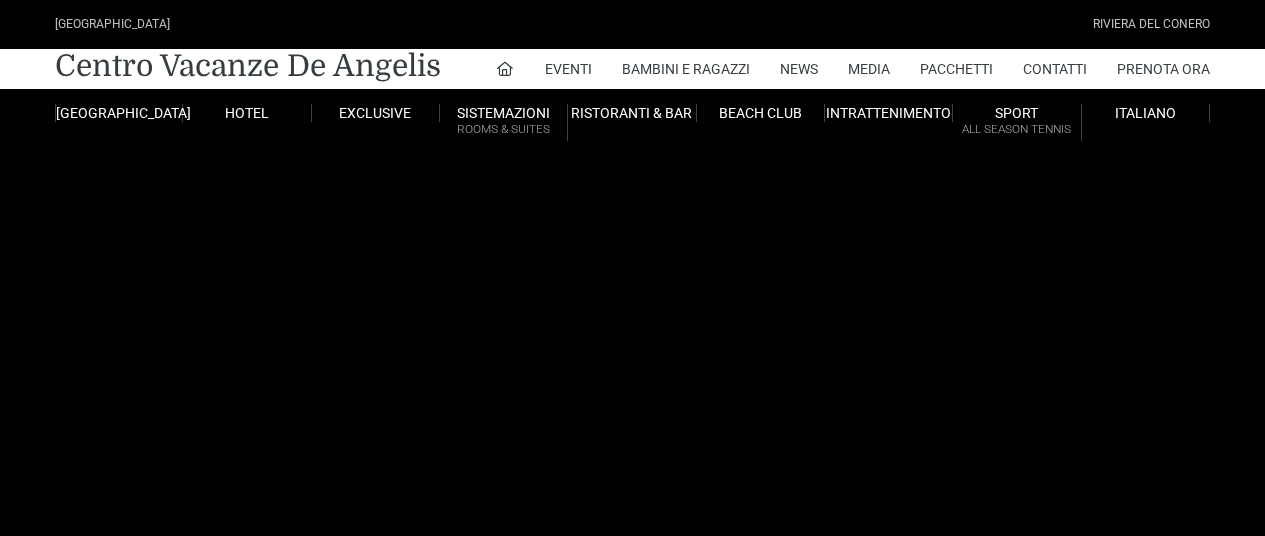 scroll, scrollTop: 0, scrollLeft: 0, axis: both 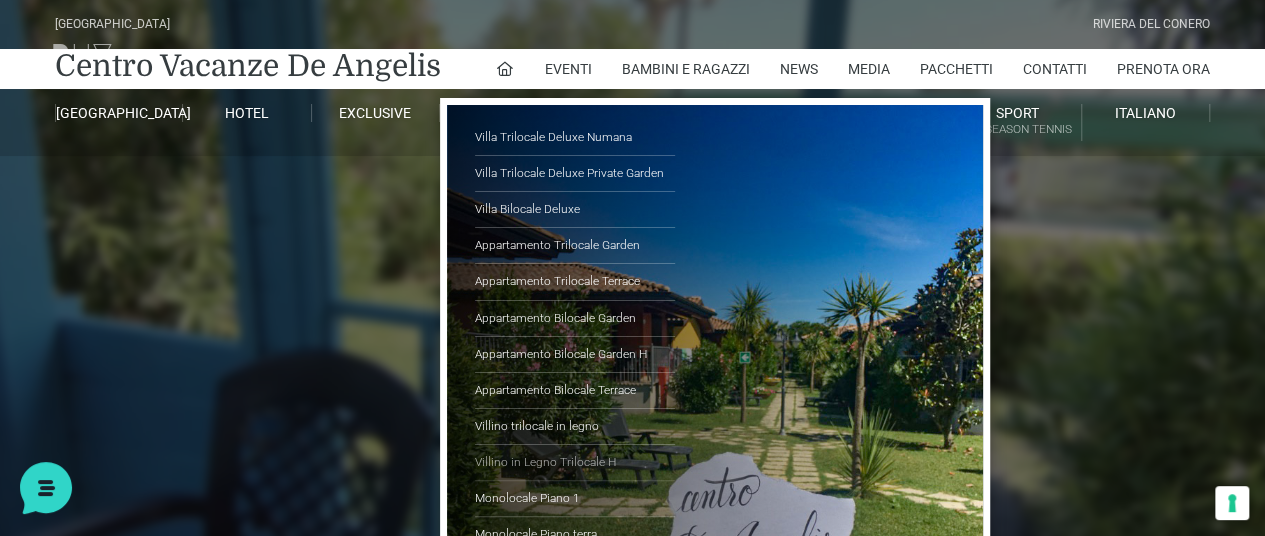 click on "Villino in Legno Trilocale H" at bounding box center (575, 463) 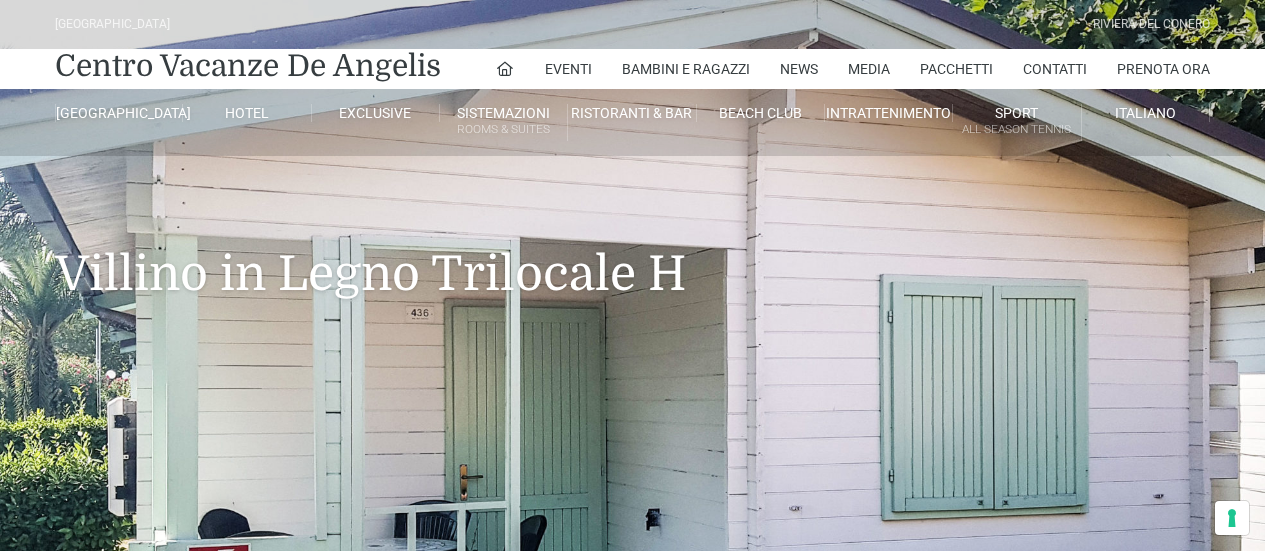 scroll, scrollTop: 0, scrollLeft: 0, axis: both 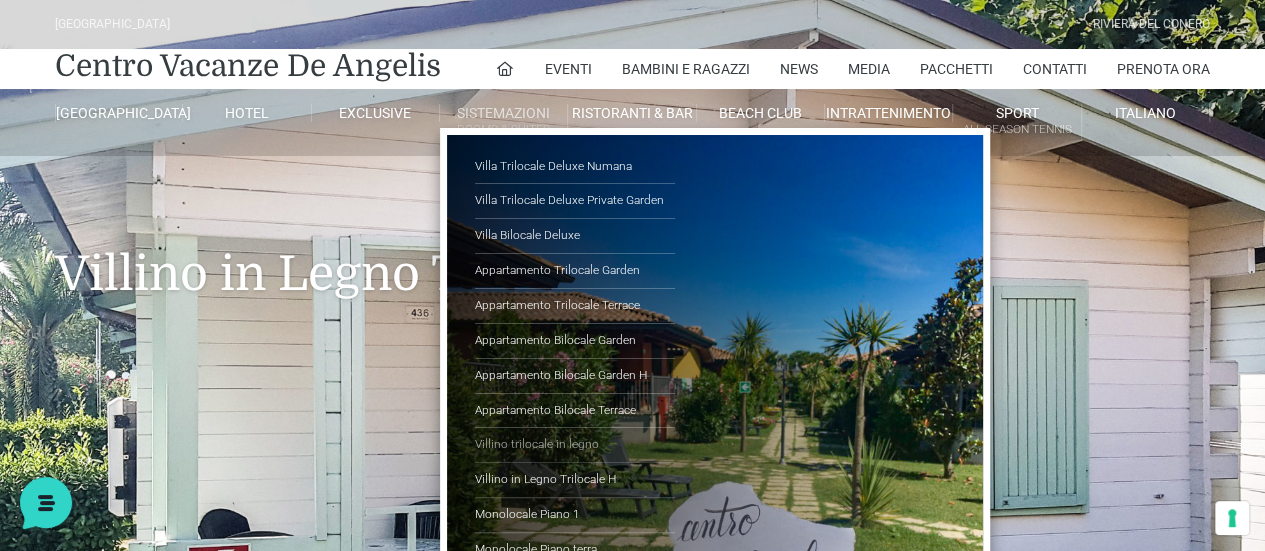 click on "Villino trilocale in legno" at bounding box center (575, 445) 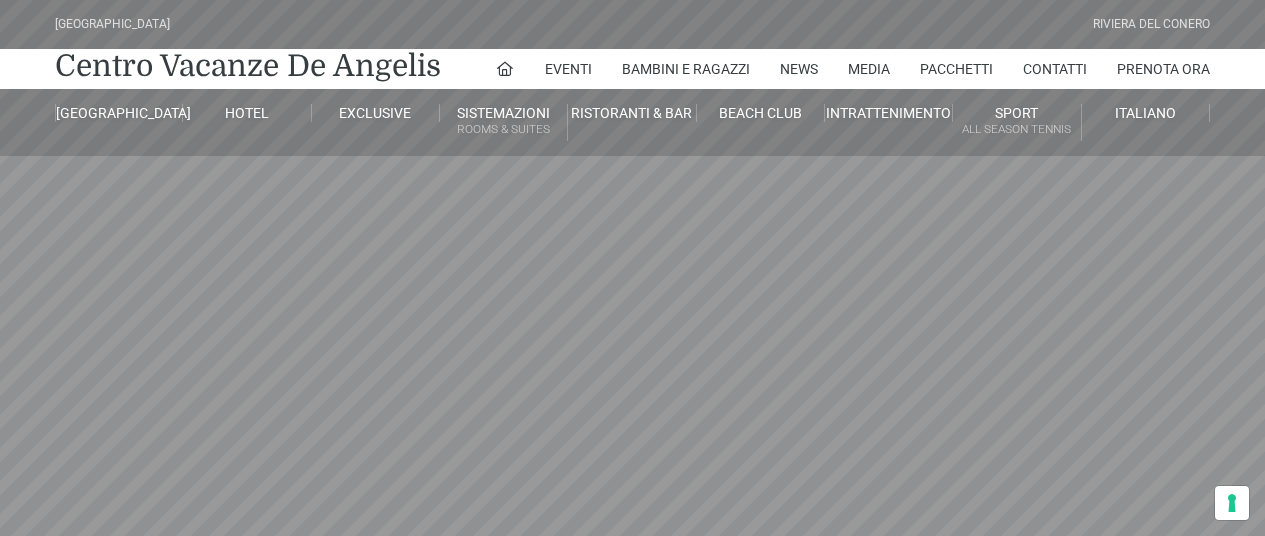 scroll, scrollTop: 0, scrollLeft: 0, axis: both 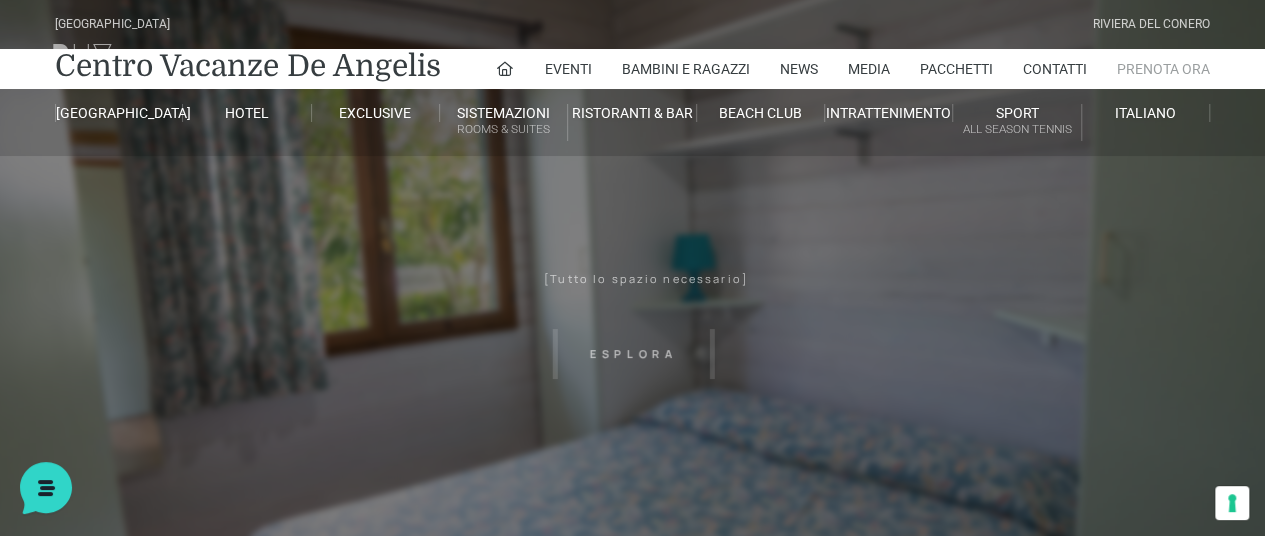 click on "Prenota Ora" at bounding box center [1163, 69] 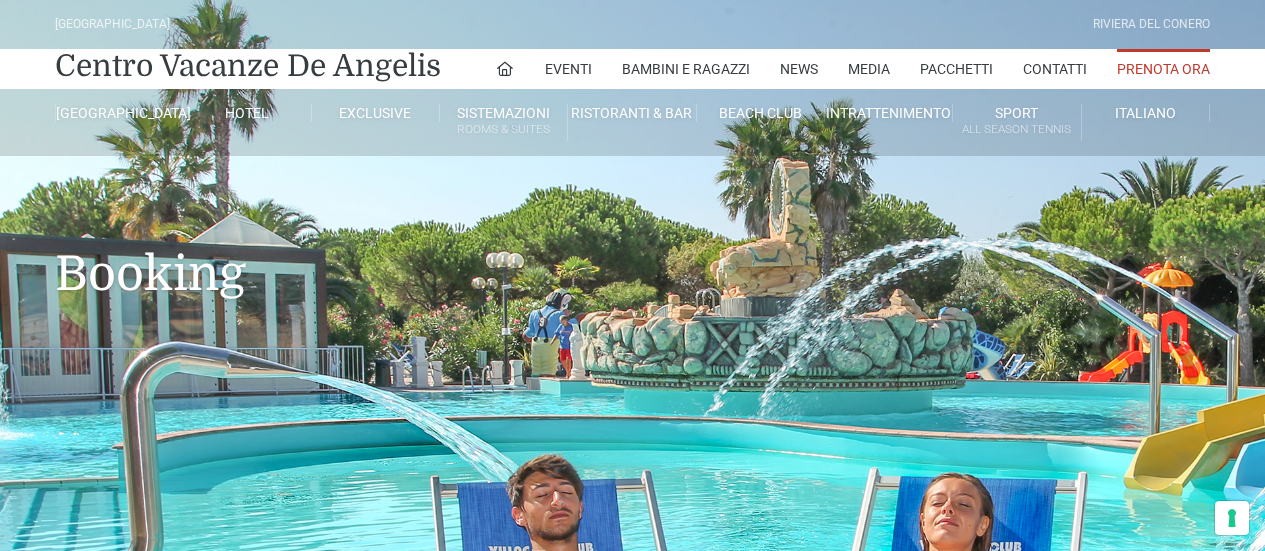 scroll, scrollTop: 0, scrollLeft: 0, axis: both 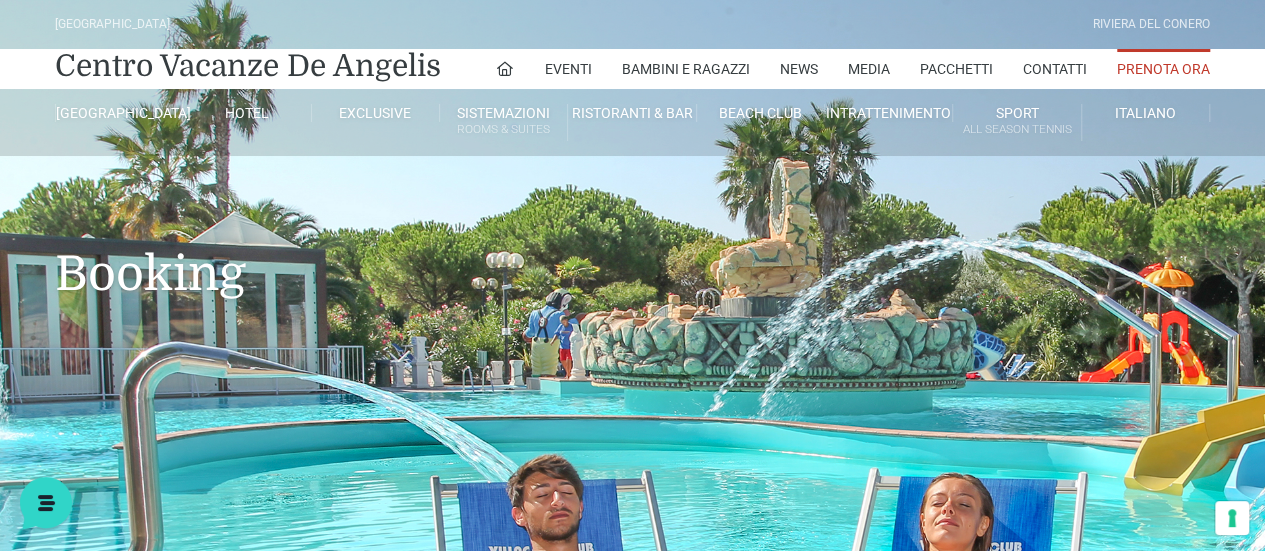 click on "Prenota Ora" at bounding box center [1163, 69] 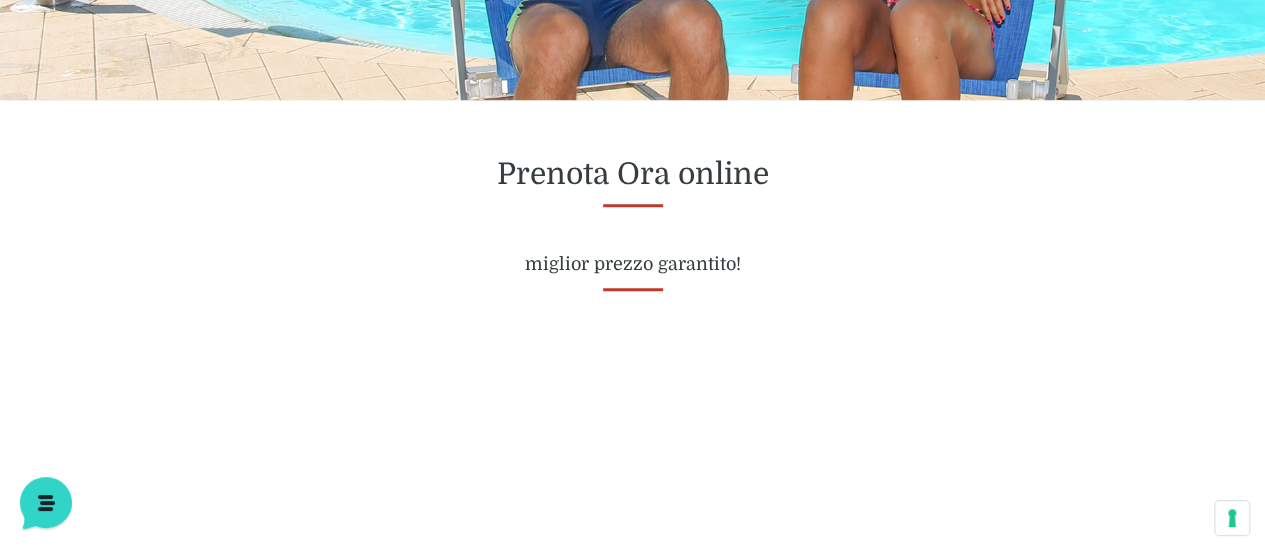 scroll, scrollTop: 800, scrollLeft: 0, axis: vertical 